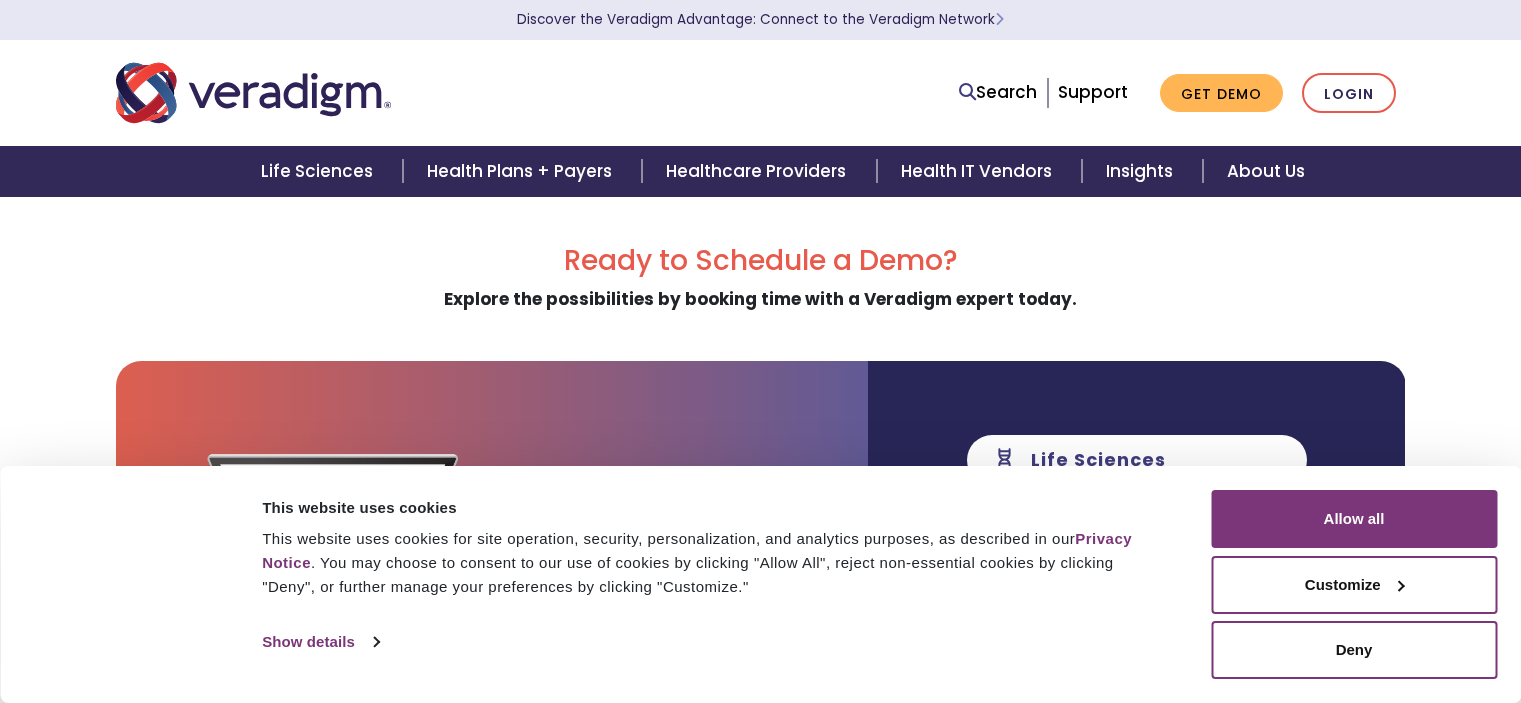 scroll, scrollTop: 0, scrollLeft: 0, axis: both 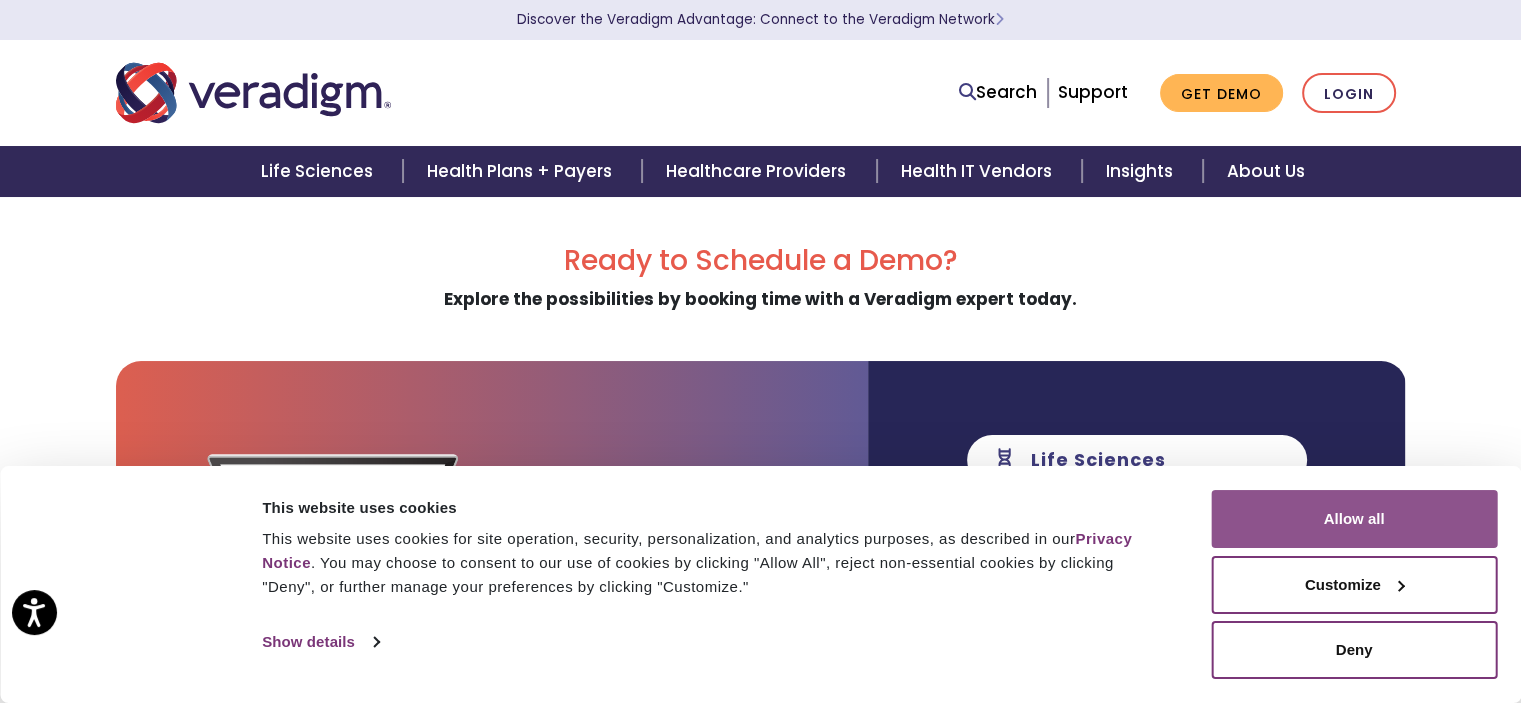 click on "Allow all" at bounding box center [1354, 519] 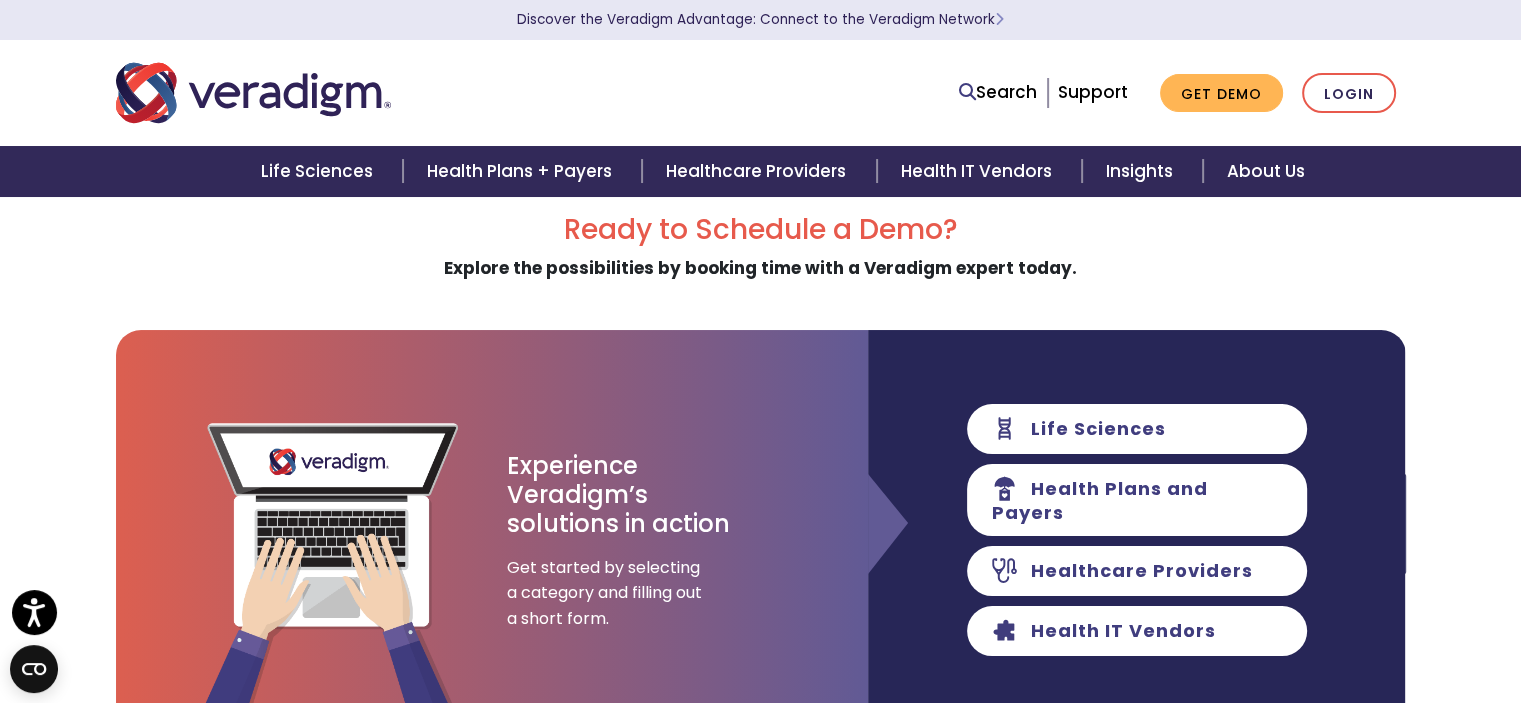 scroll, scrollTop: 30, scrollLeft: 0, axis: vertical 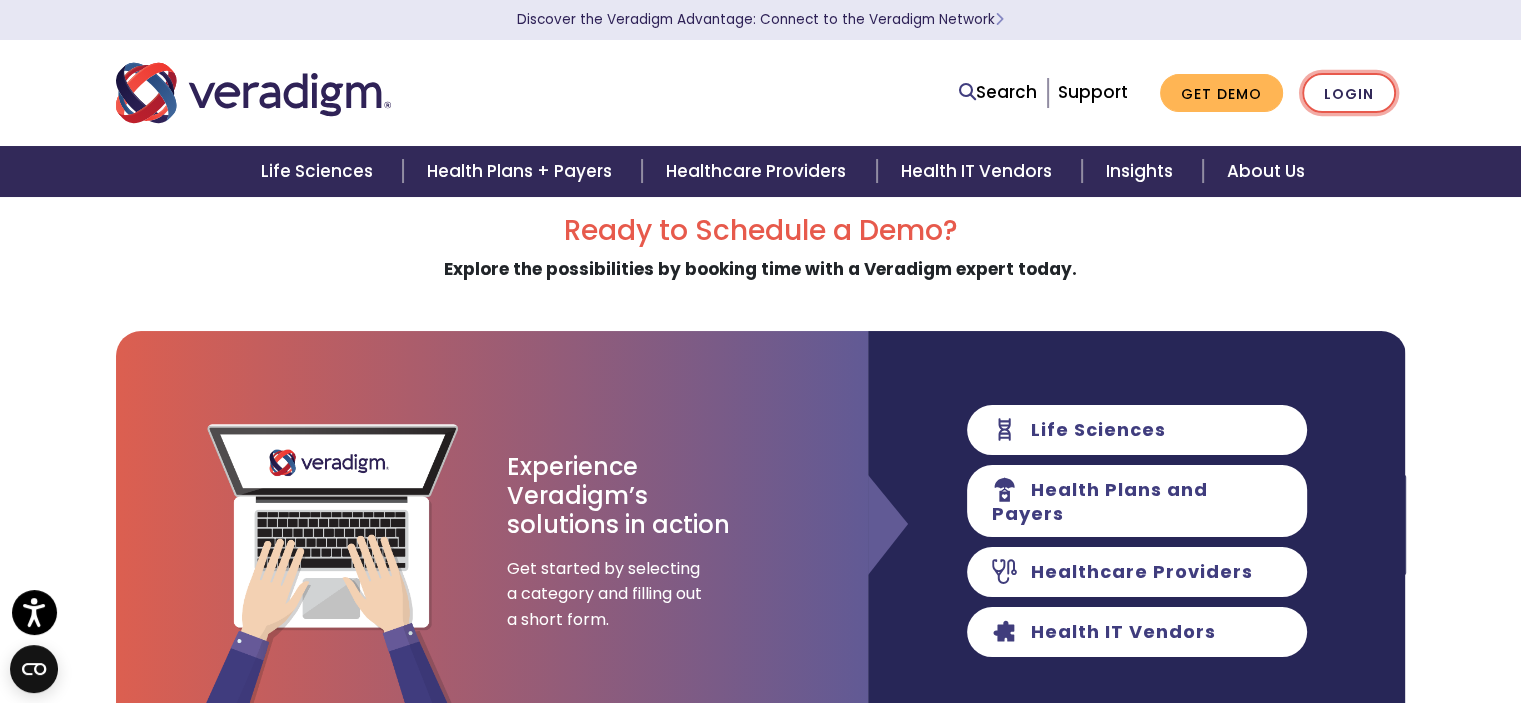 click on "Login" at bounding box center [1349, 93] 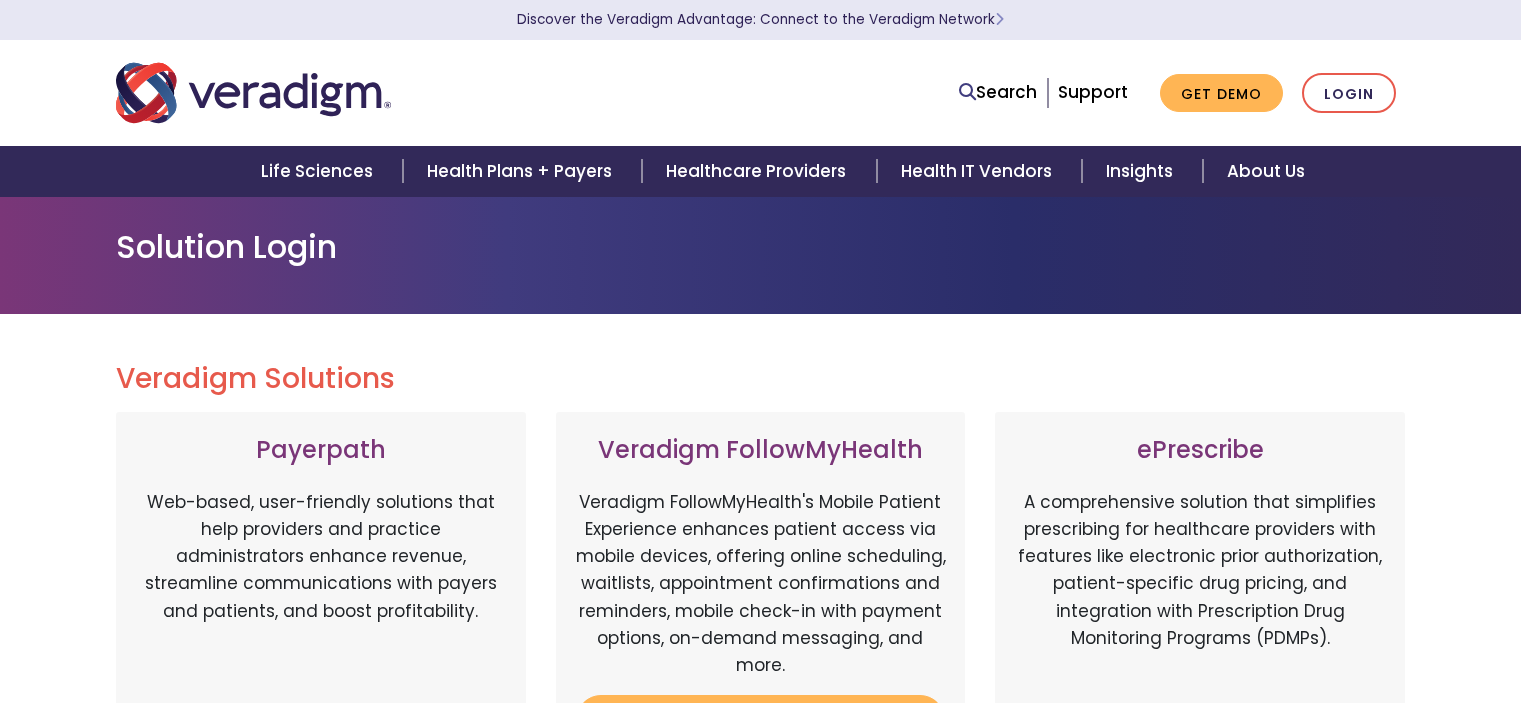 scroll, scrollTop: 0, scrollLeft: 0, axis: both 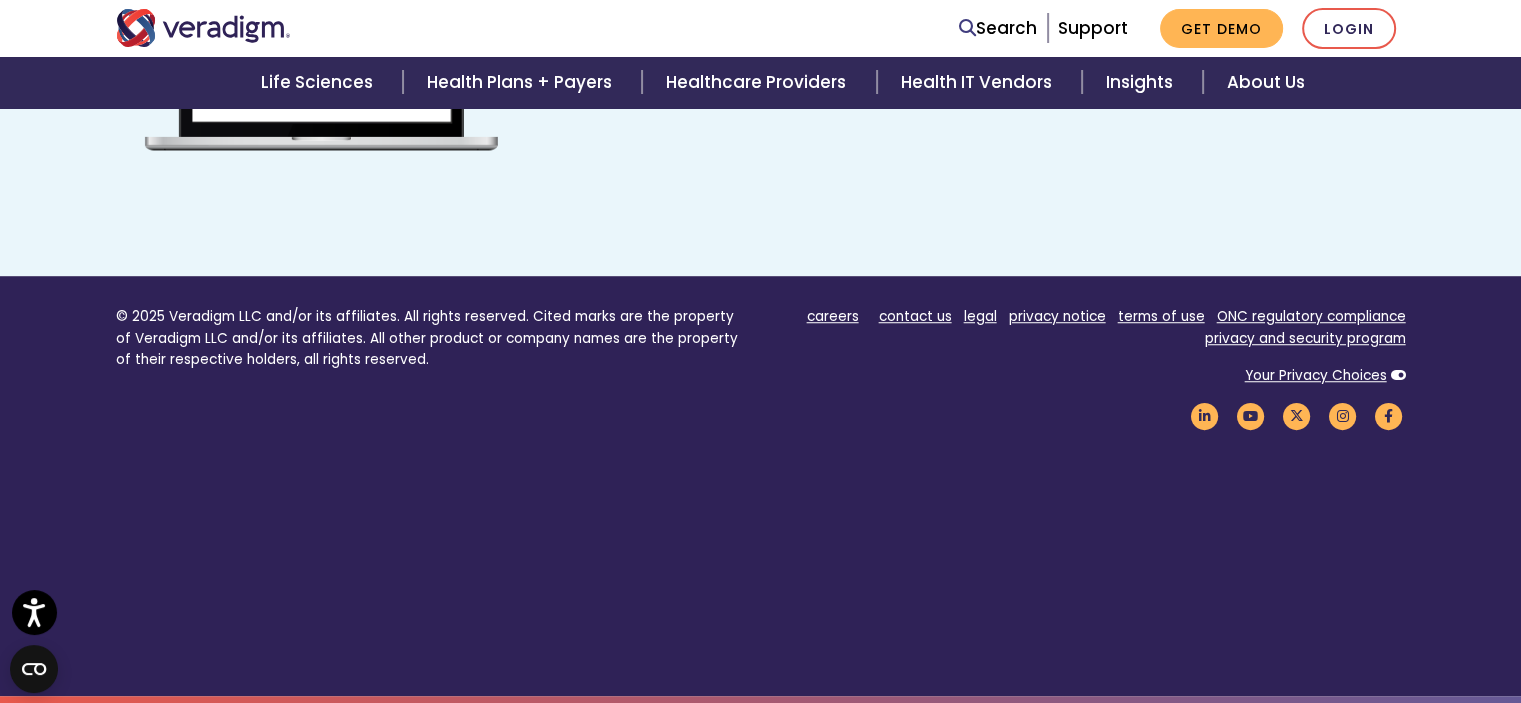 click on "© 2025 Veradigm LLC and/or its affiliates. All rights reserved. Cited marks are the property of Veradigm LLC and/or its affiliates. All other product or company names are the property of their respective holders, all rights reserved.
careers
contact us
legal
privacy notice
terms of use
ONC regulatory compliance
privacy and security program
Your Privacy Choices" at bounding box center (760, 486) 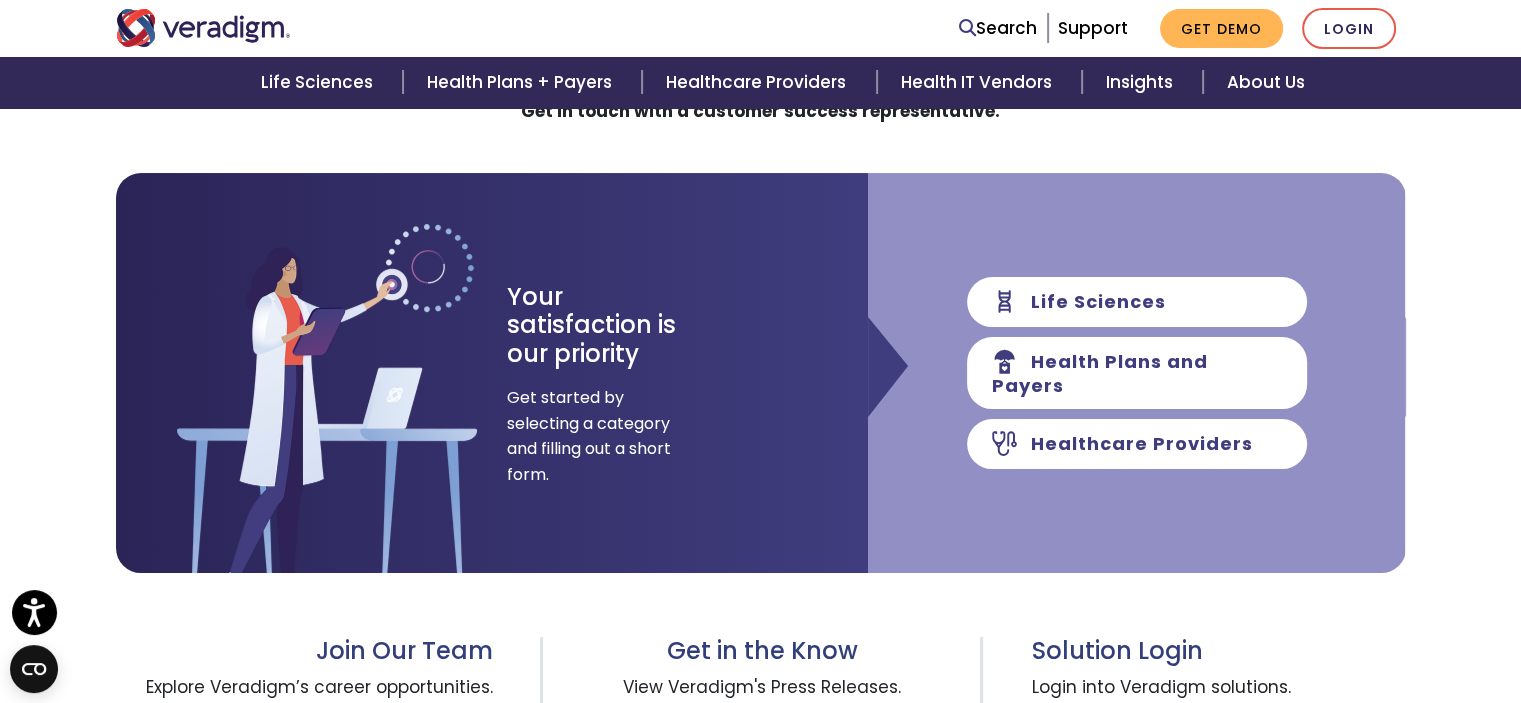 scroll, scrollTop: 216, scrollLeft: 0, axis: vertical 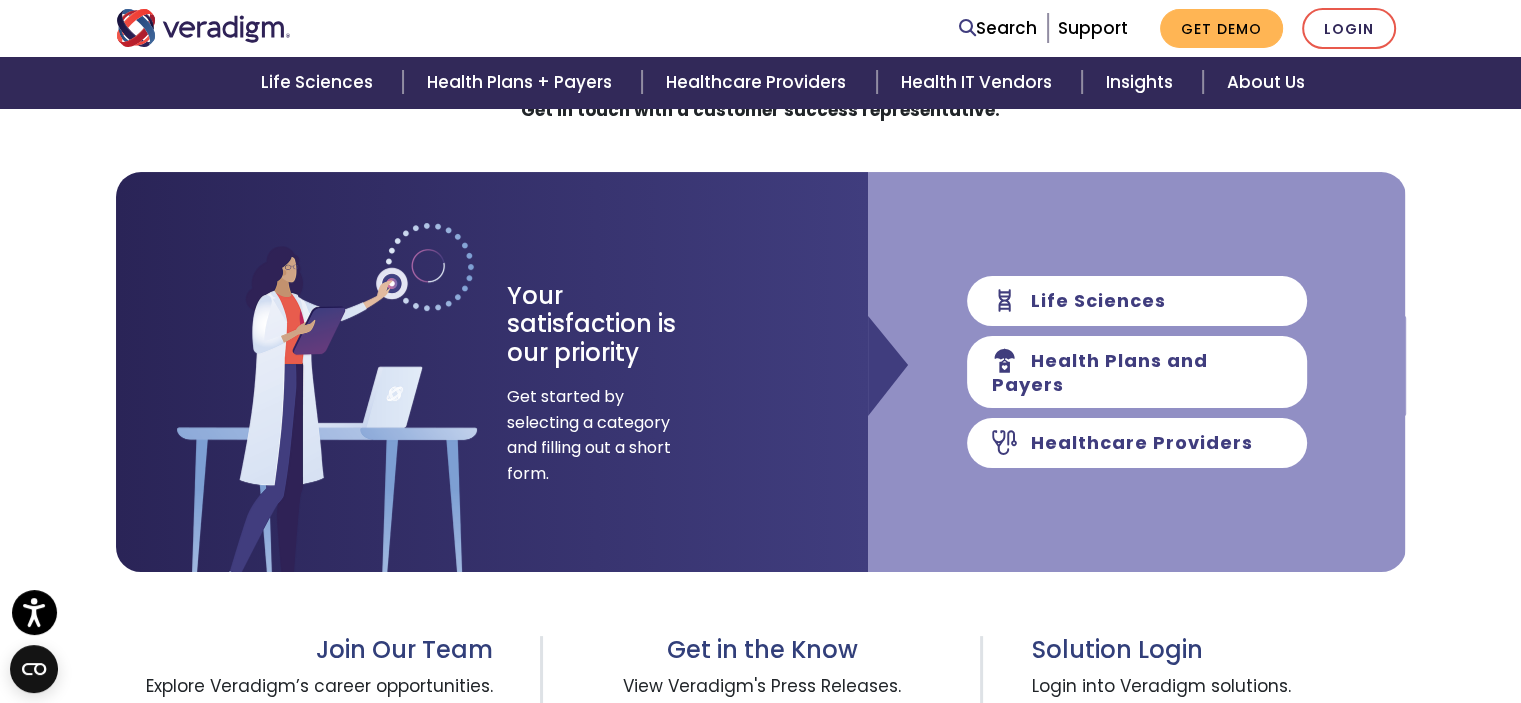 click on "How Can We Assist You Today?
Need help accessing your account or troubleshooting an issue?
Get in touch with a customer success representative.
Your satisfaction is our priority
Get started by selecting a category and filling out a short form.
Life Sciences
Health Plans and Payers
Healthcare Providers
First Name * Last Name" at bounding box center [761, 530] 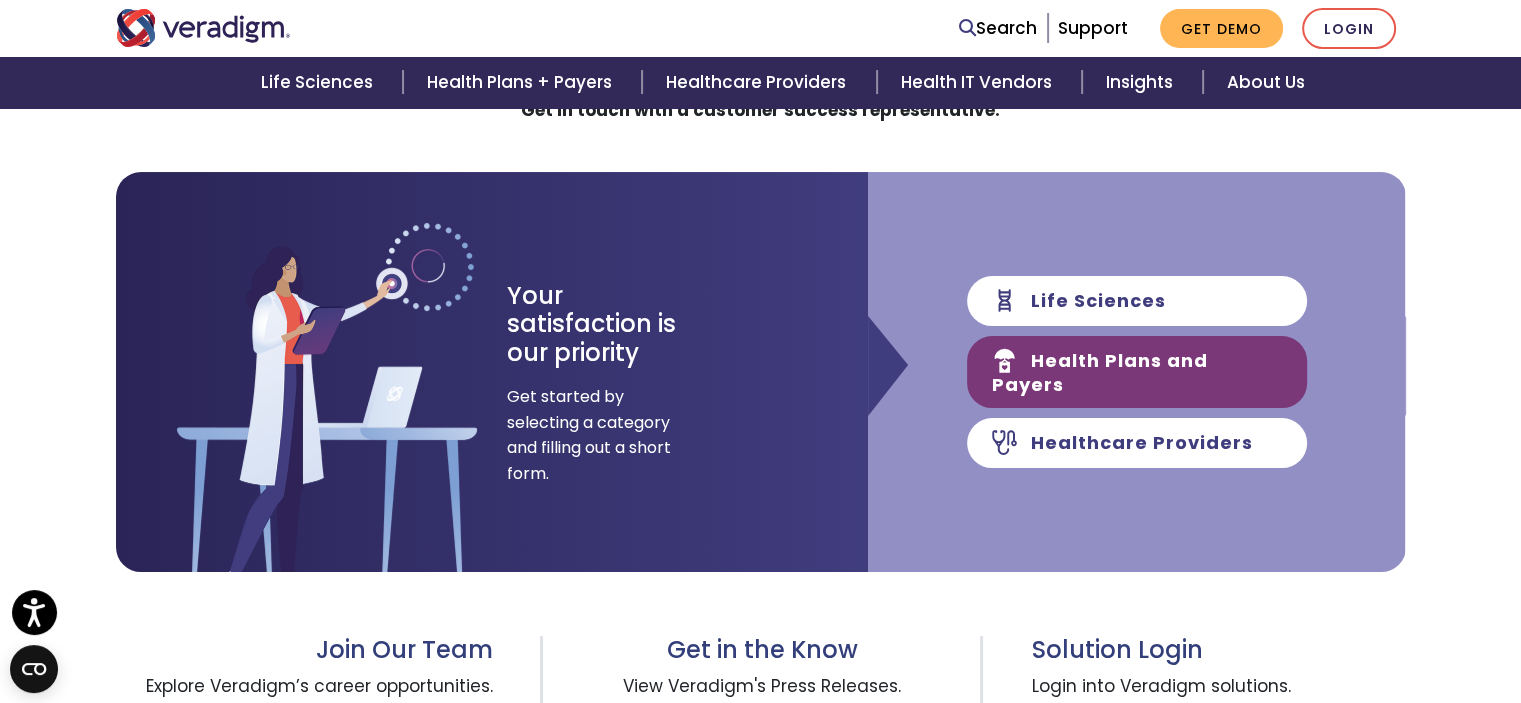 click on "Health Plans and Payers" at bounding box center (1137, 372) 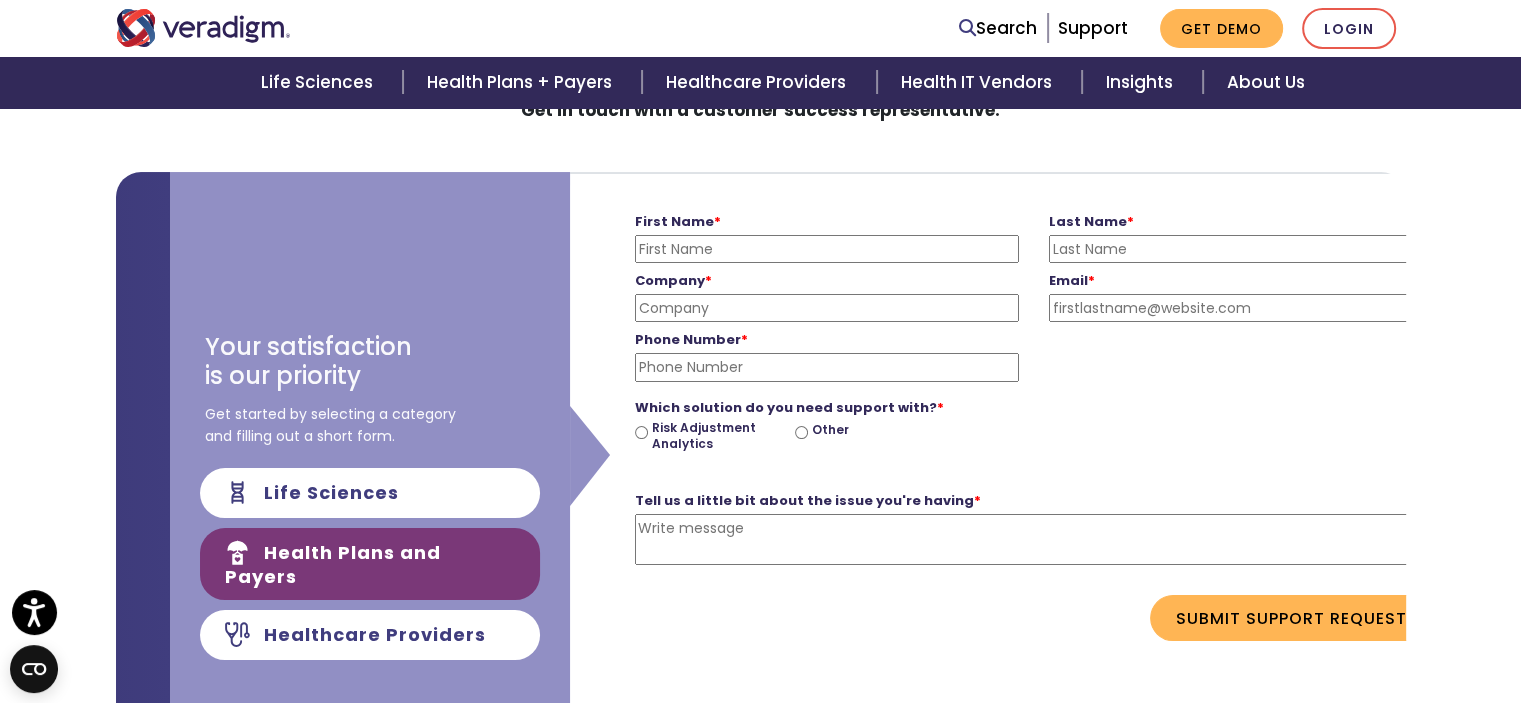scroll, scrollTop: 0, scrollLeft: 752, axis: horizontal 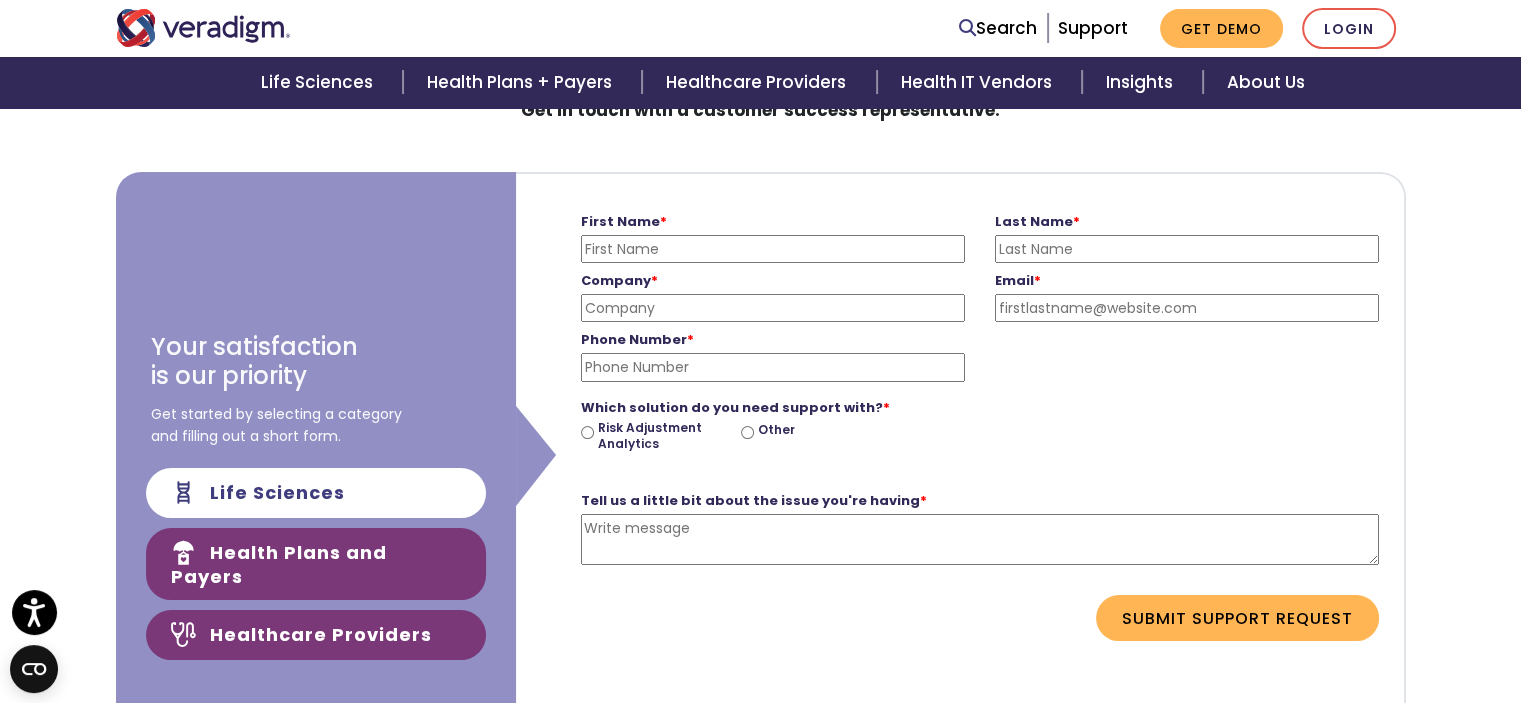 click on "Healthcare Providers" at bounding box center (316, 635) 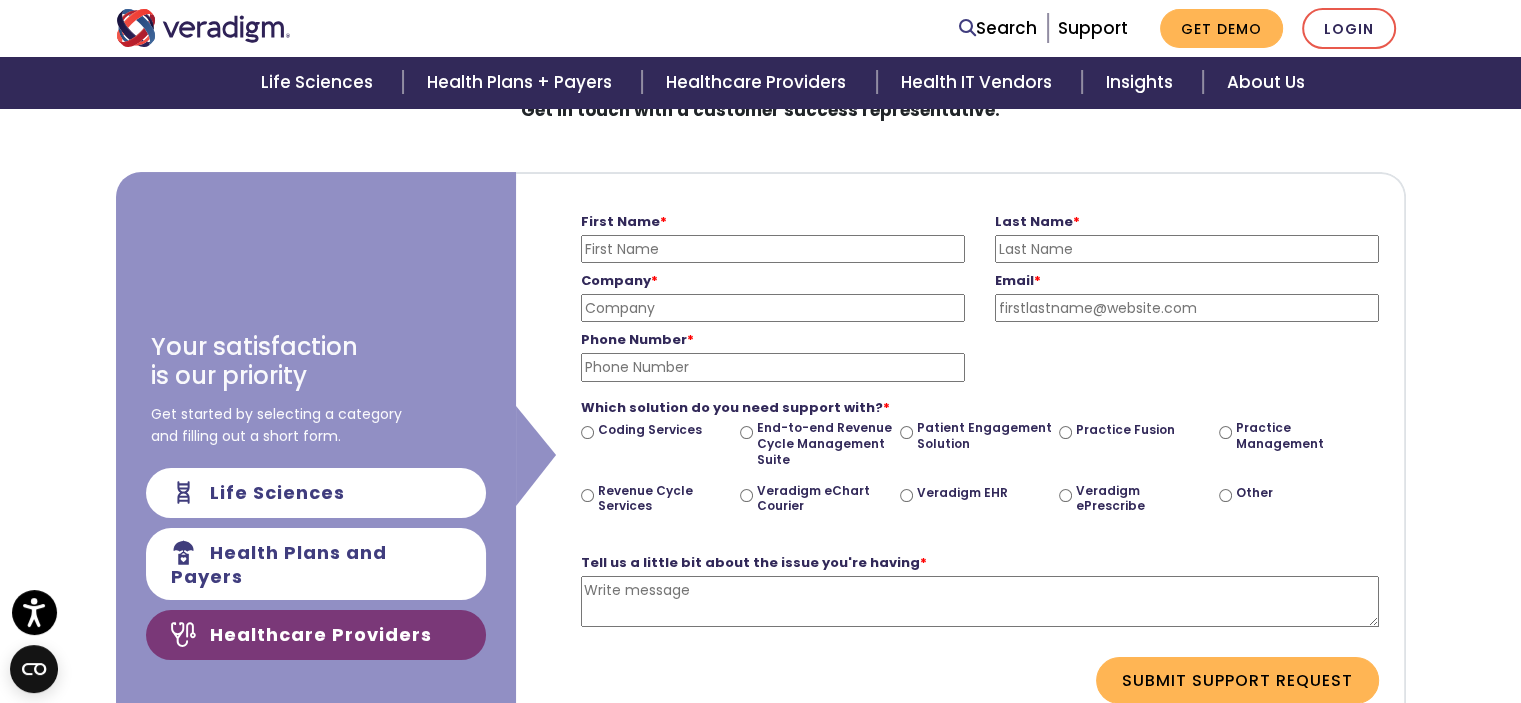 click on "First Name *" at bounding box center [773, 249] 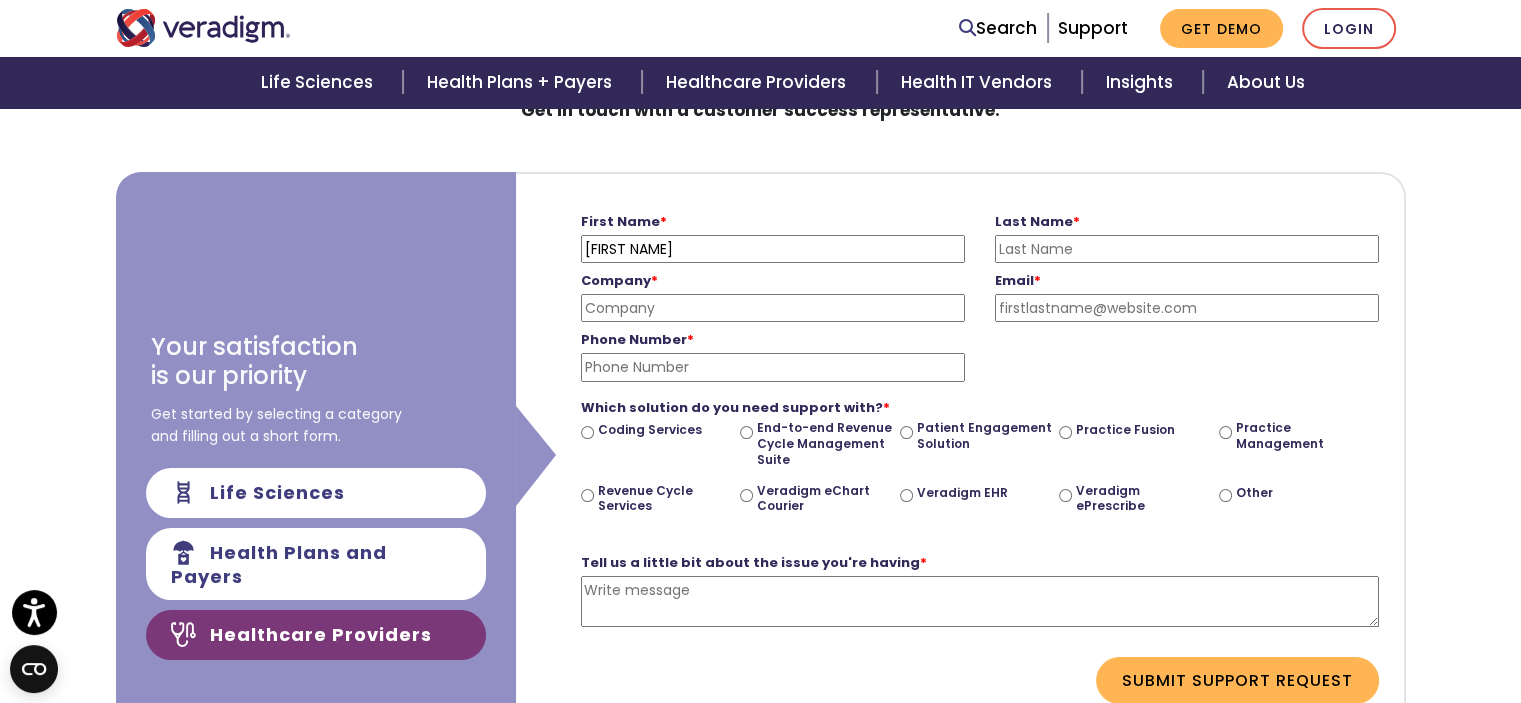 type on "Lexie" 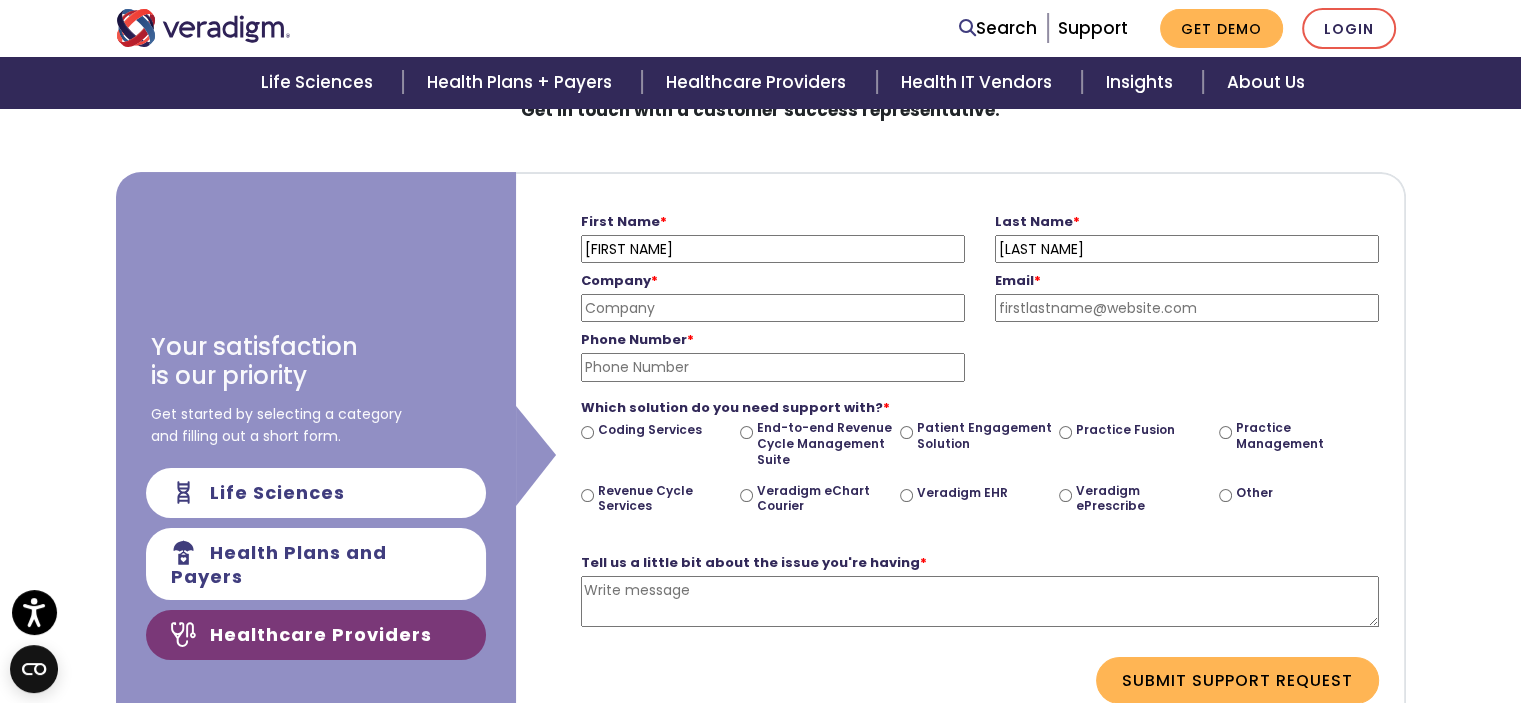 type on "Comer" 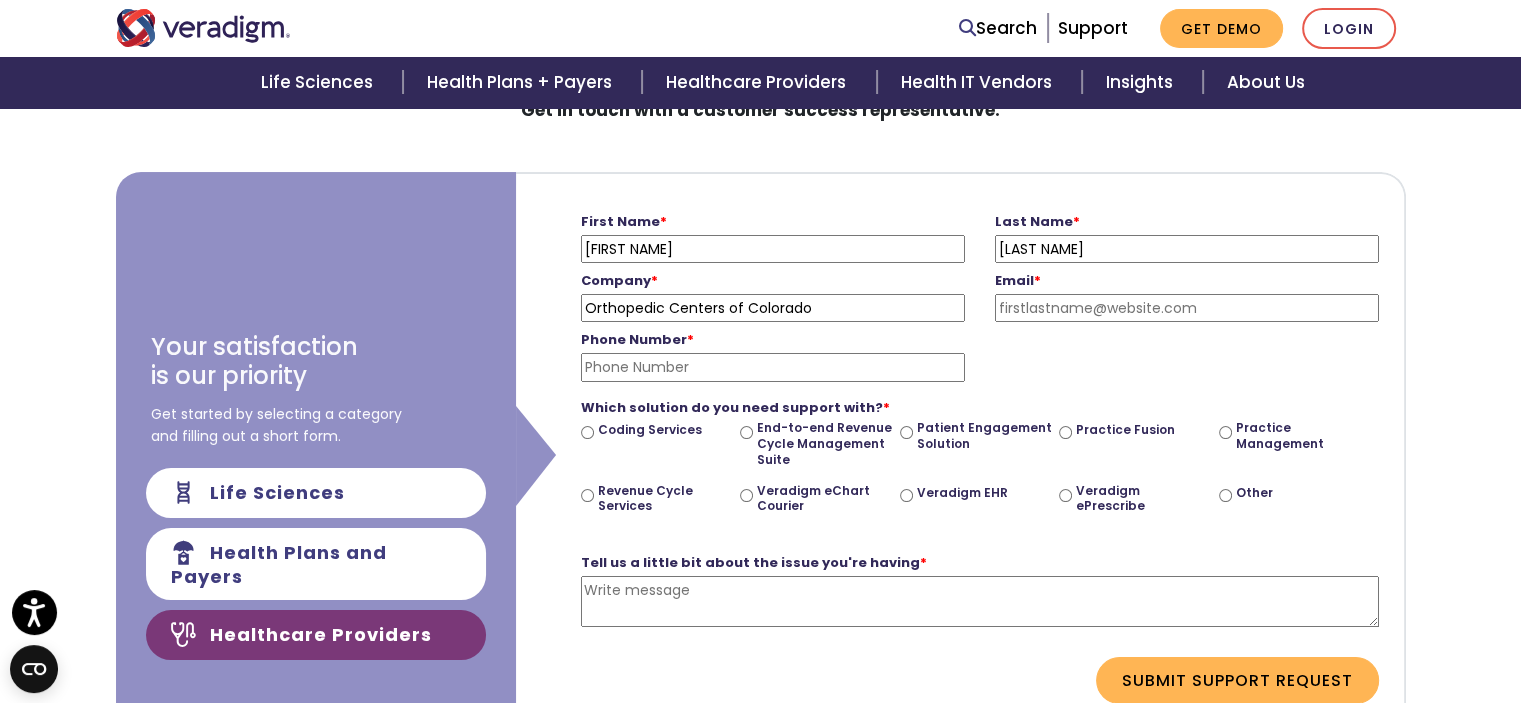 type on "Orthopedic Centers of Colorado" 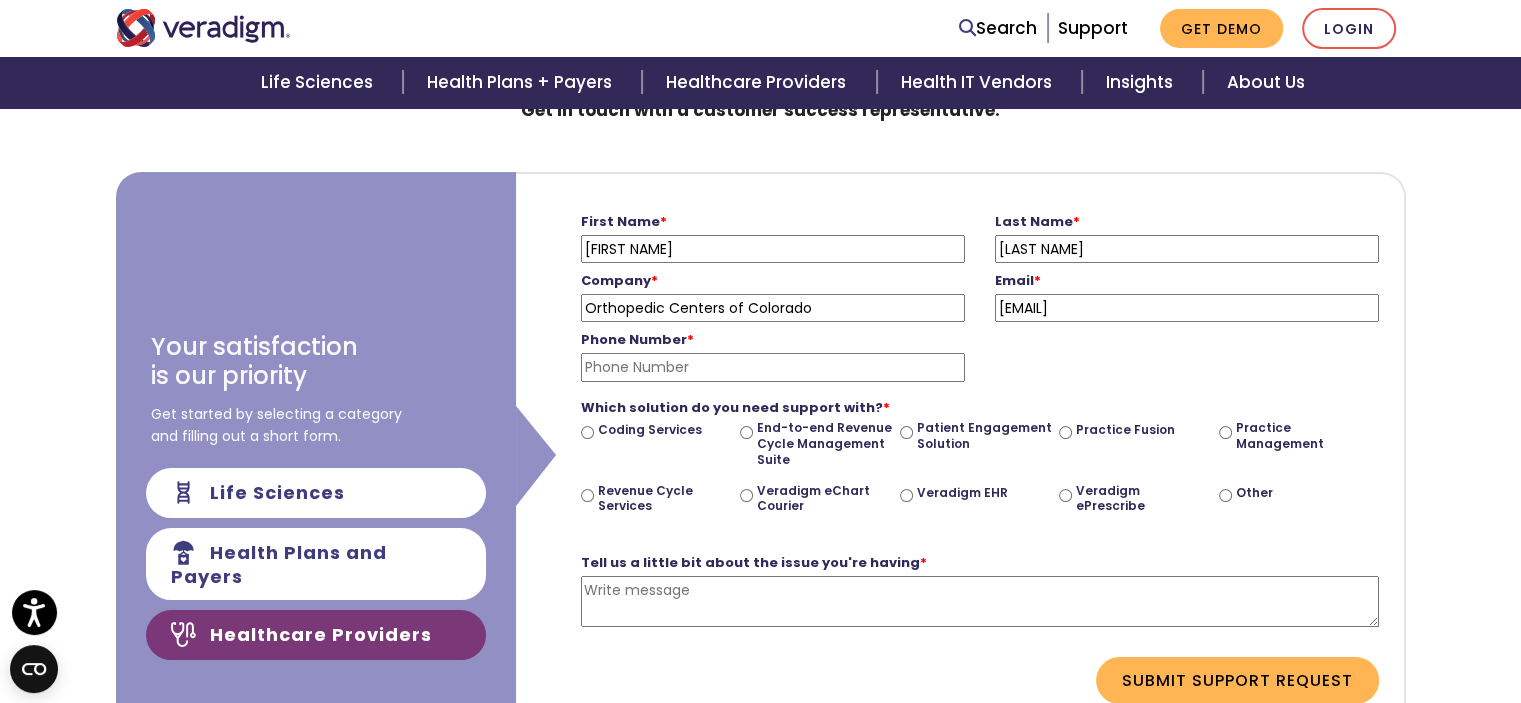 type on "lexie.comer@occ-ortho.com" 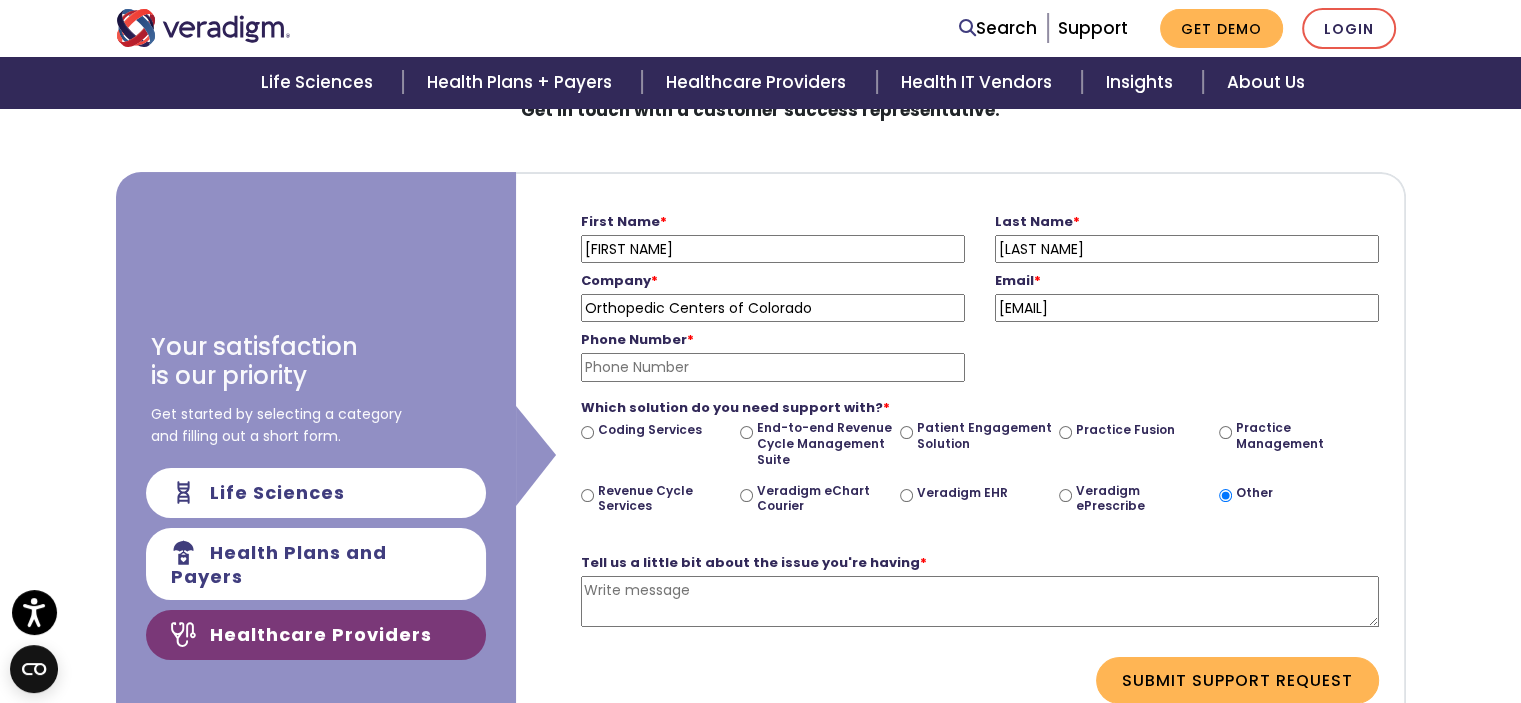 click on "Phone Number *" at bounding box center [773, 367] 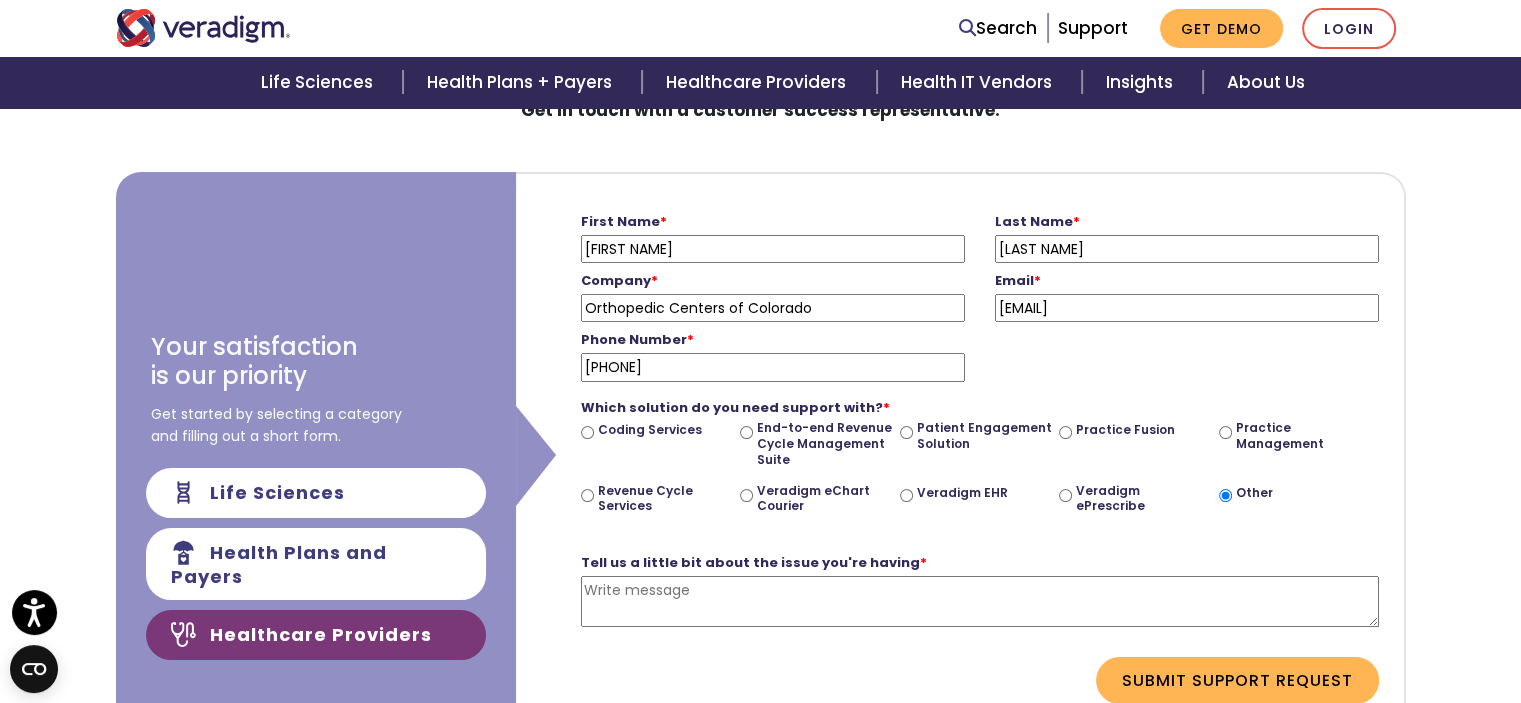 type on "7196406882" 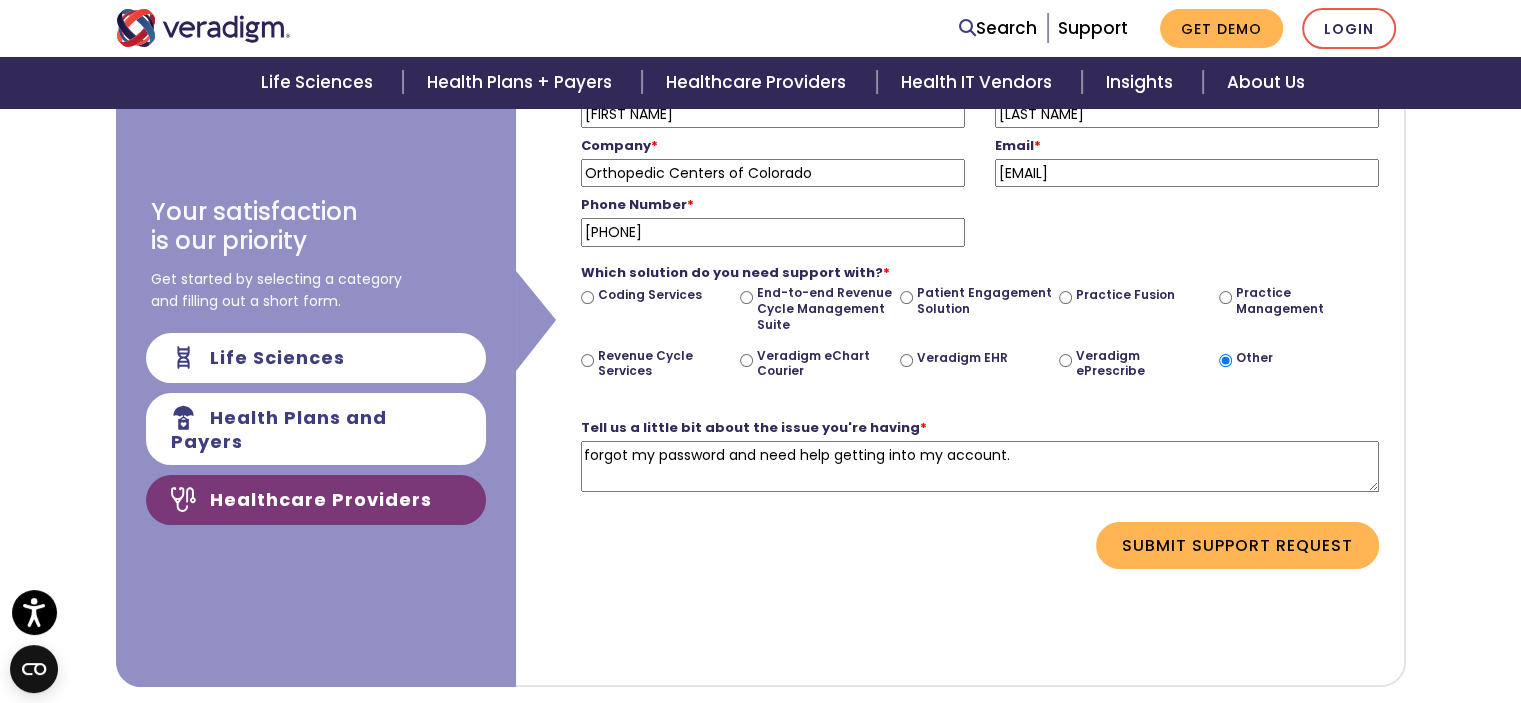 scroll, scrollTop: 352, scrollLeft: 0, axis: vertical 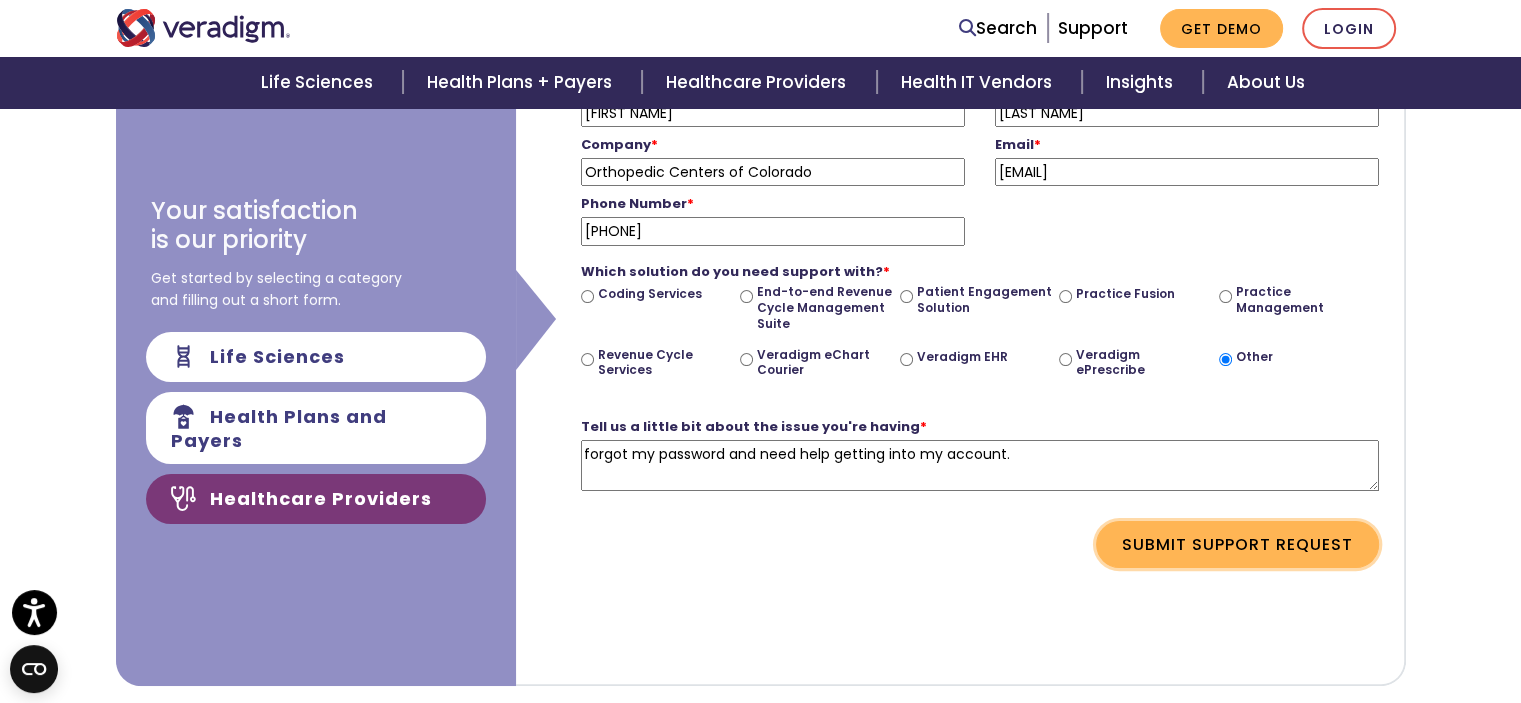 type on "forgot my password and need help getting into my account." 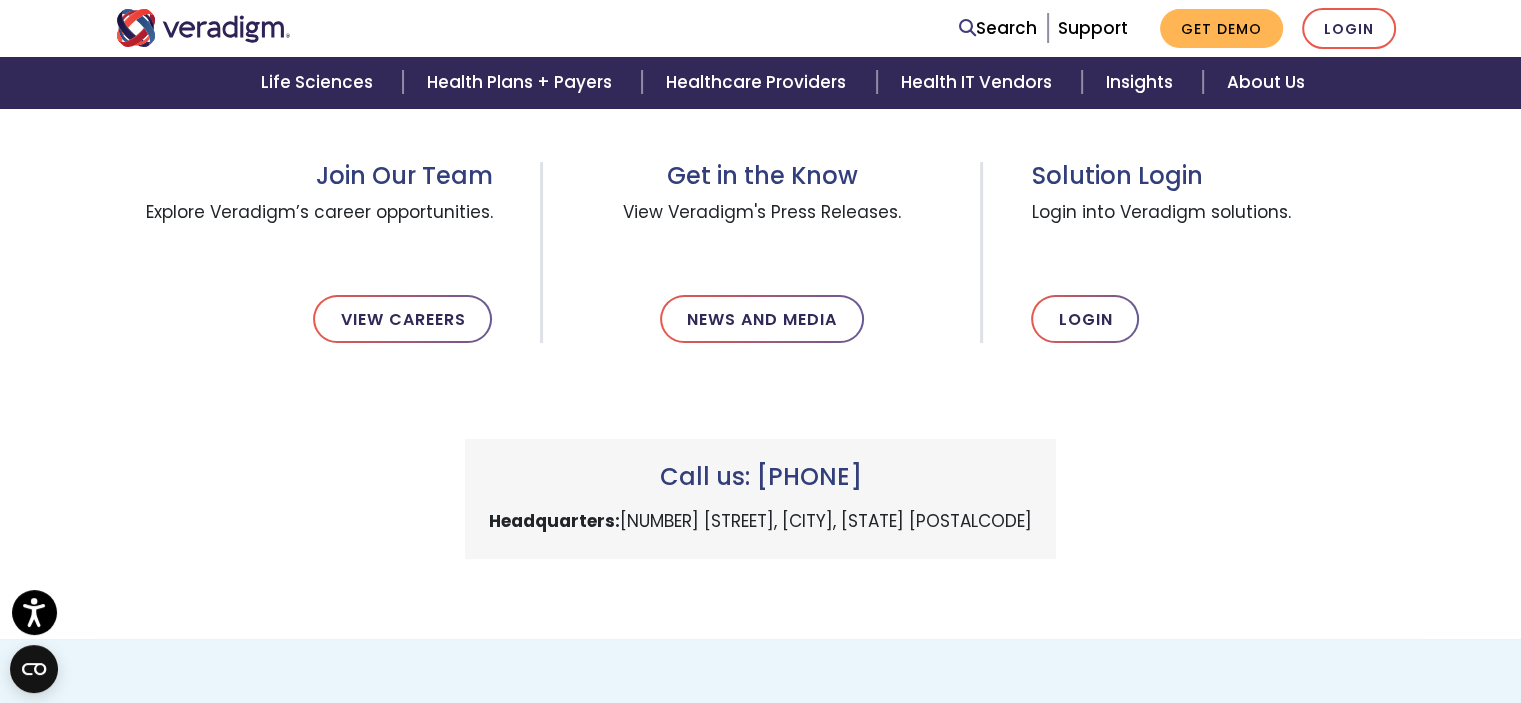 scroll, scrollTop: 262, scrollLeft: 0, axis: vertical 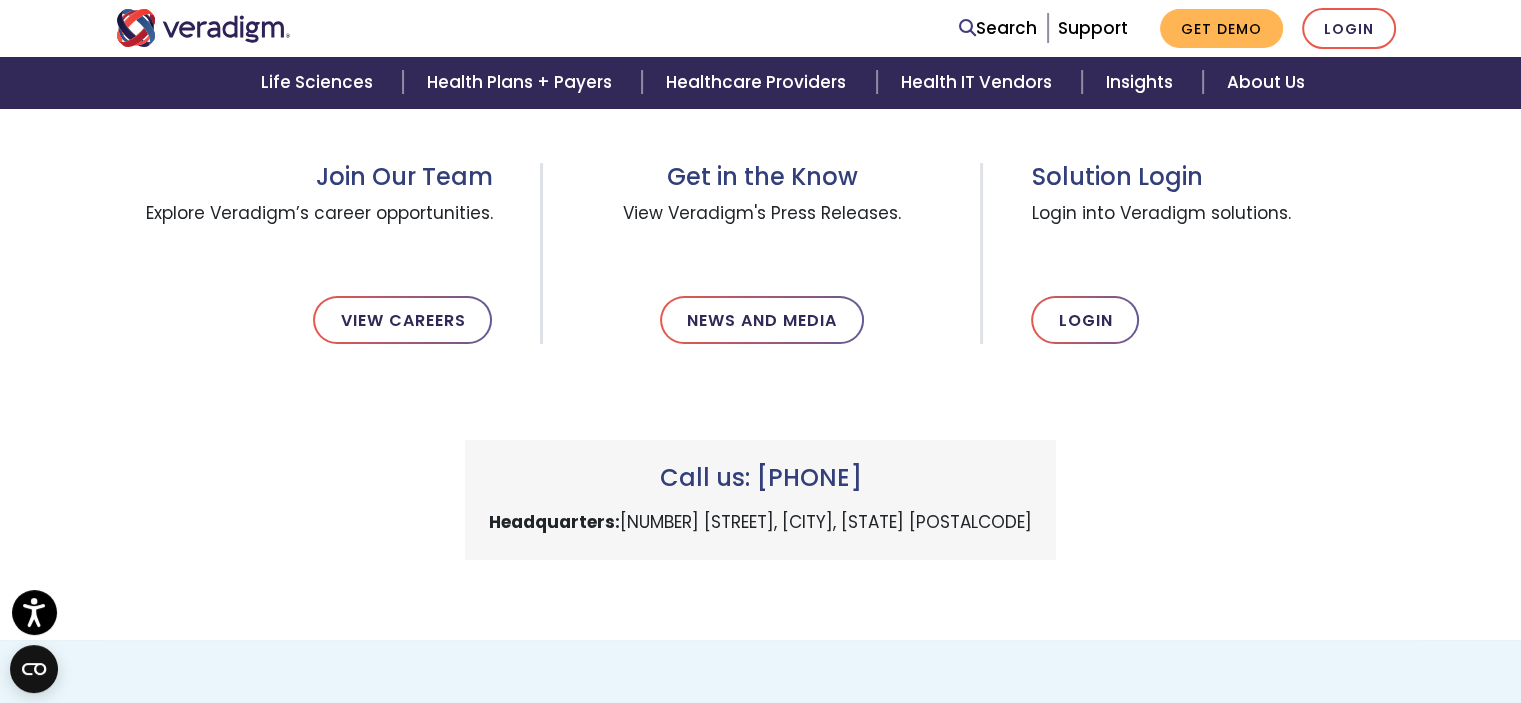 click on "Support Request Complete
Your request for support has been submitted. A customer success representative will be in touch soon.
Your satisfaction is our priority
Get started by selecting a category and filling out a short form.
Your satisfaction is our priority Get started by selecting a category and filling out a short form.
Life Sciences
Health Plans and Payers
Healthcare Providers
First Name * * *" at bounding box center [761, 287] 